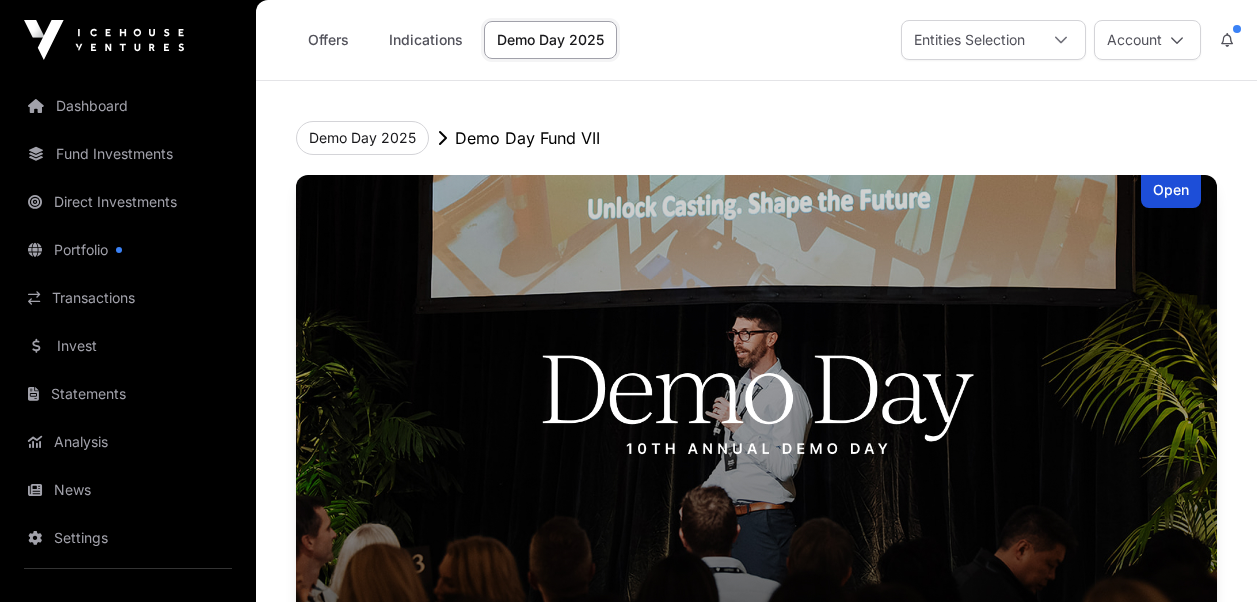 scroll, scrollTop: 1546, scrollLeft: 0, axis: vertical 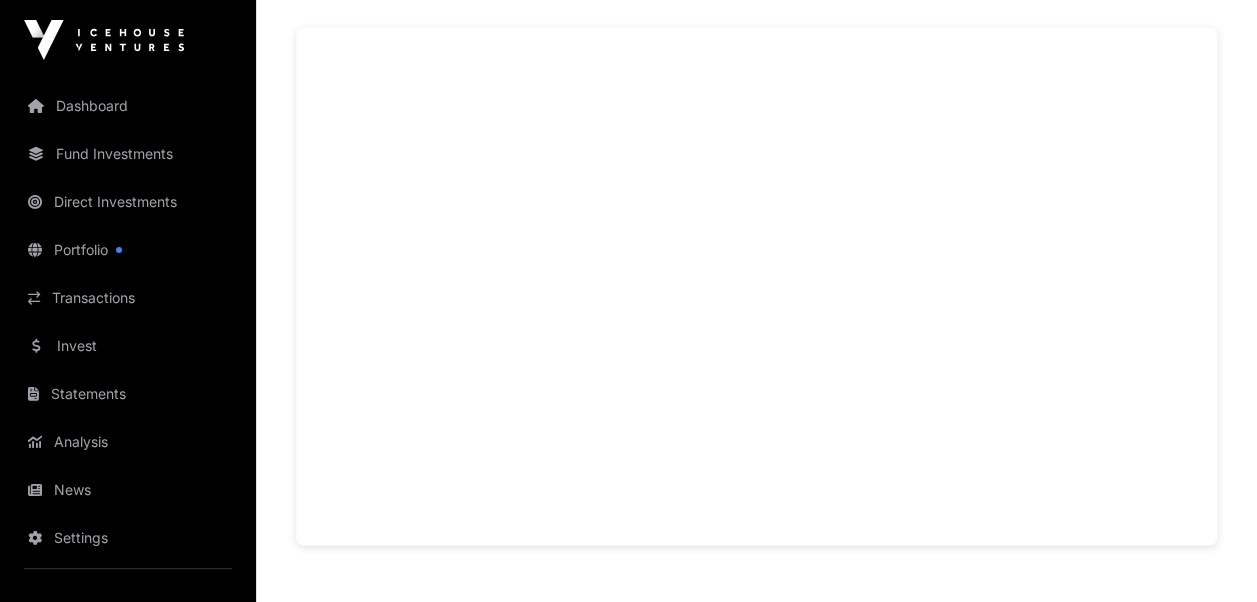 click on "Invest" 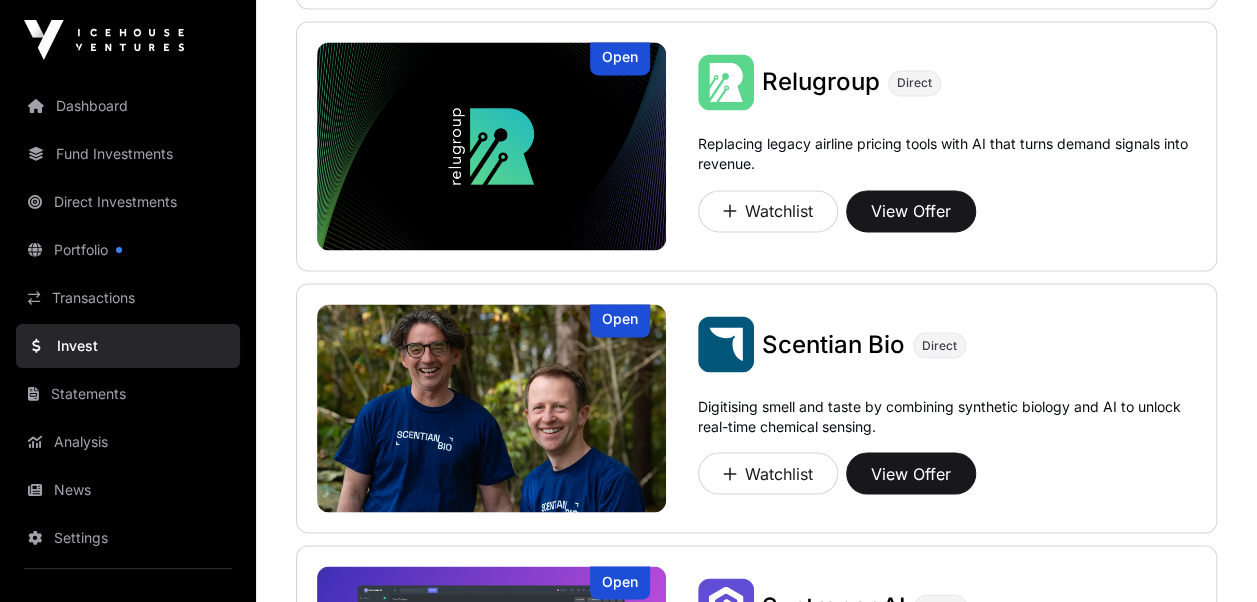 scroll, scrollTop: 0, scrollLeft: 0, axis: both 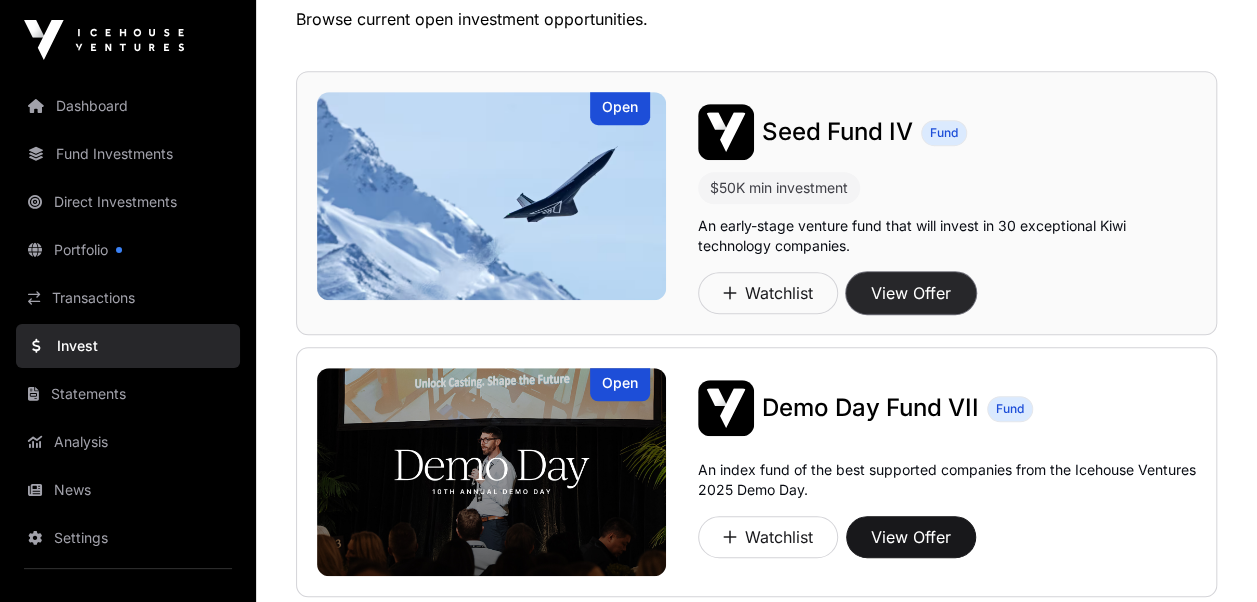 click on "View Offer" 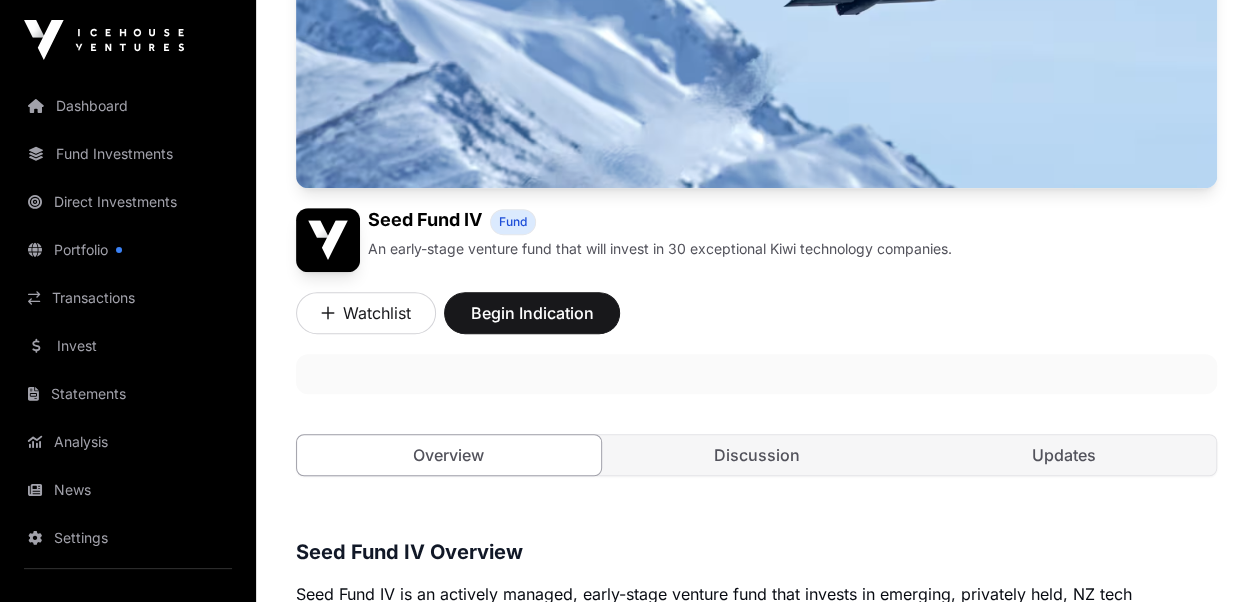 scroll, scrollTop: 0, scrollLeft: 0, axis: both 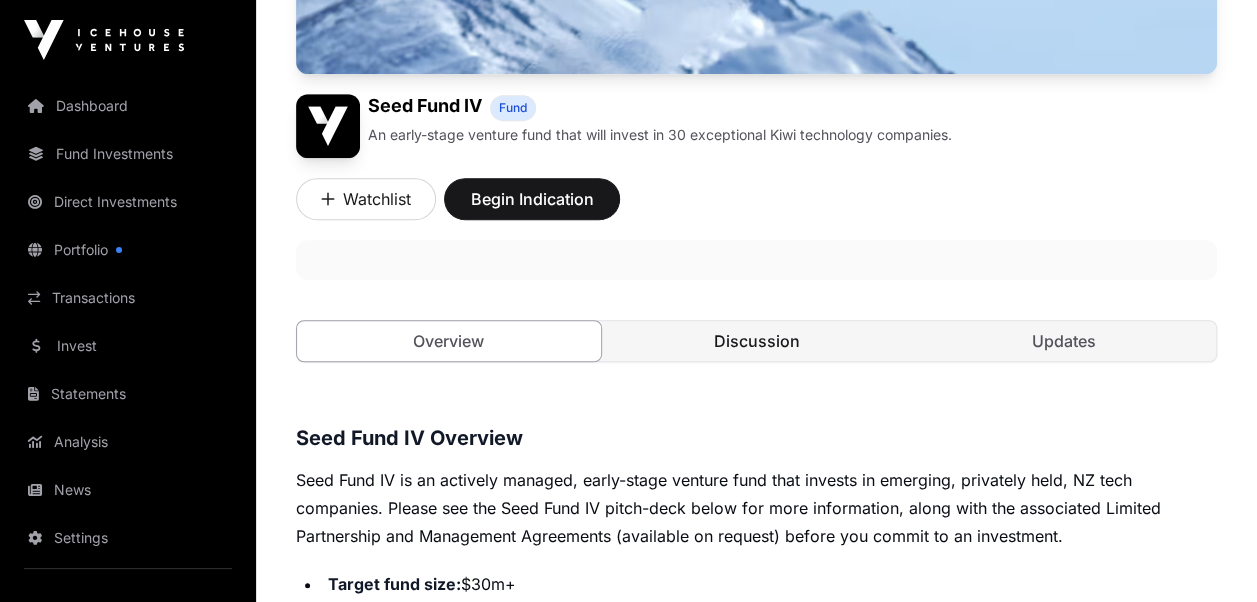 click on "Discussion" 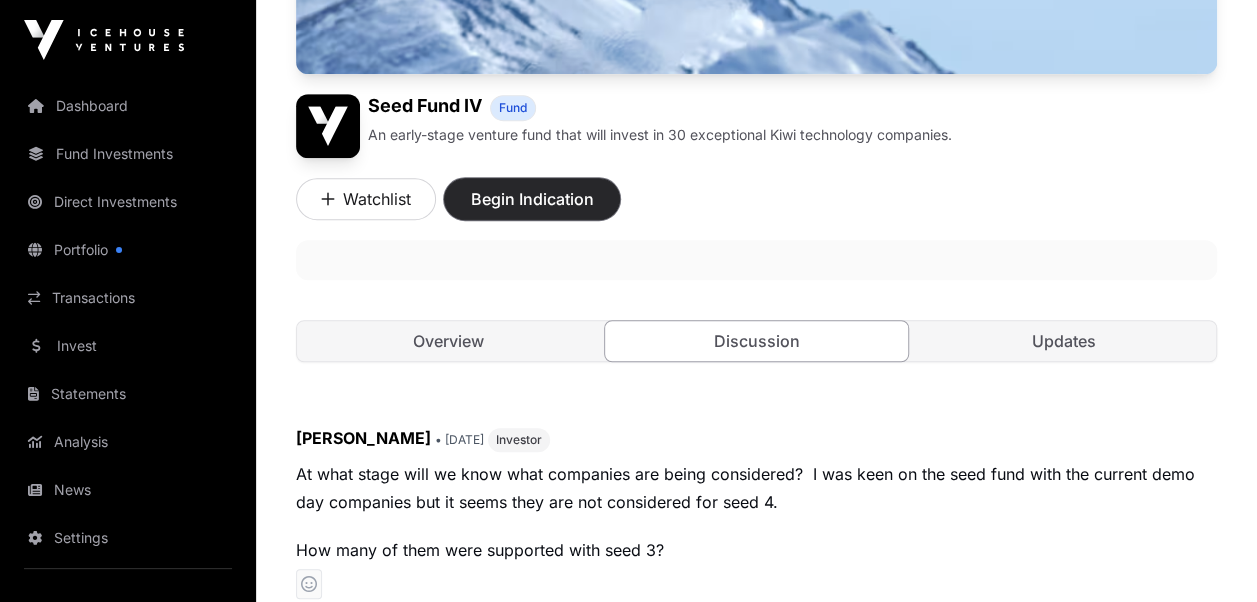 click on "Begin Indication" 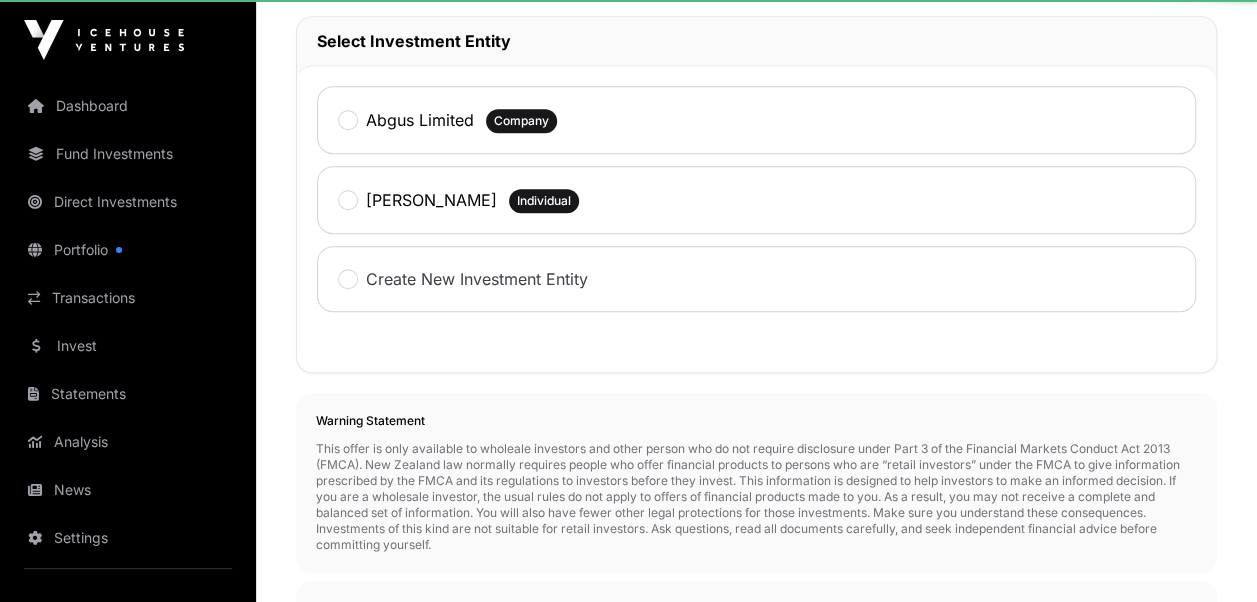 scroll, scrollTop: 0, scrollLeft: 0, axis: both 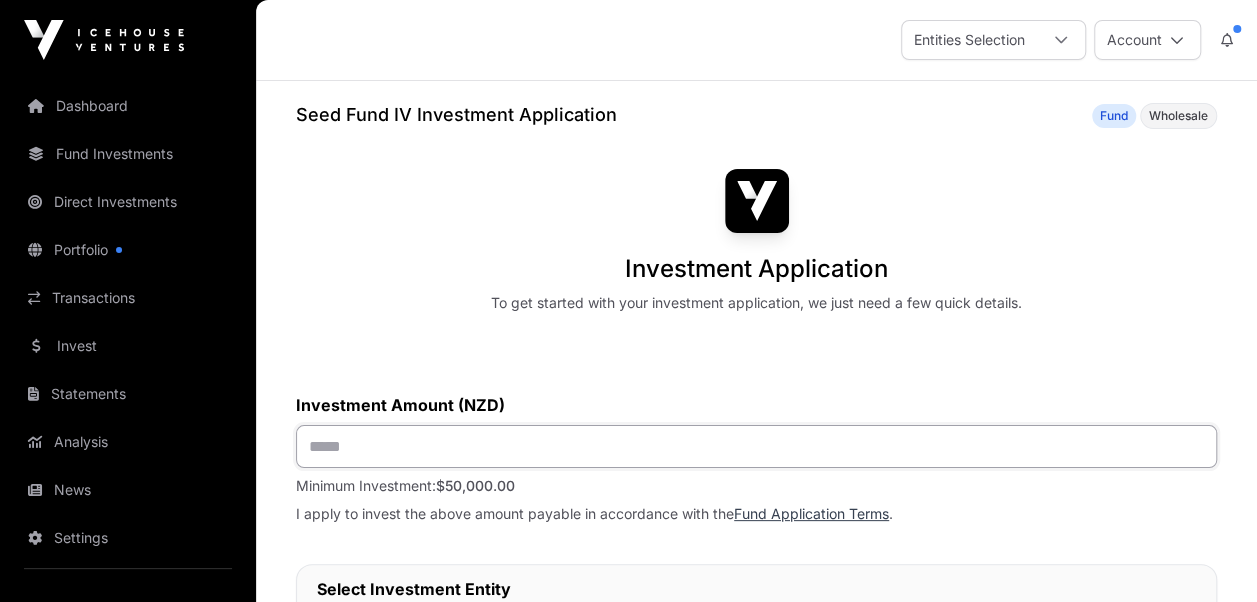 click 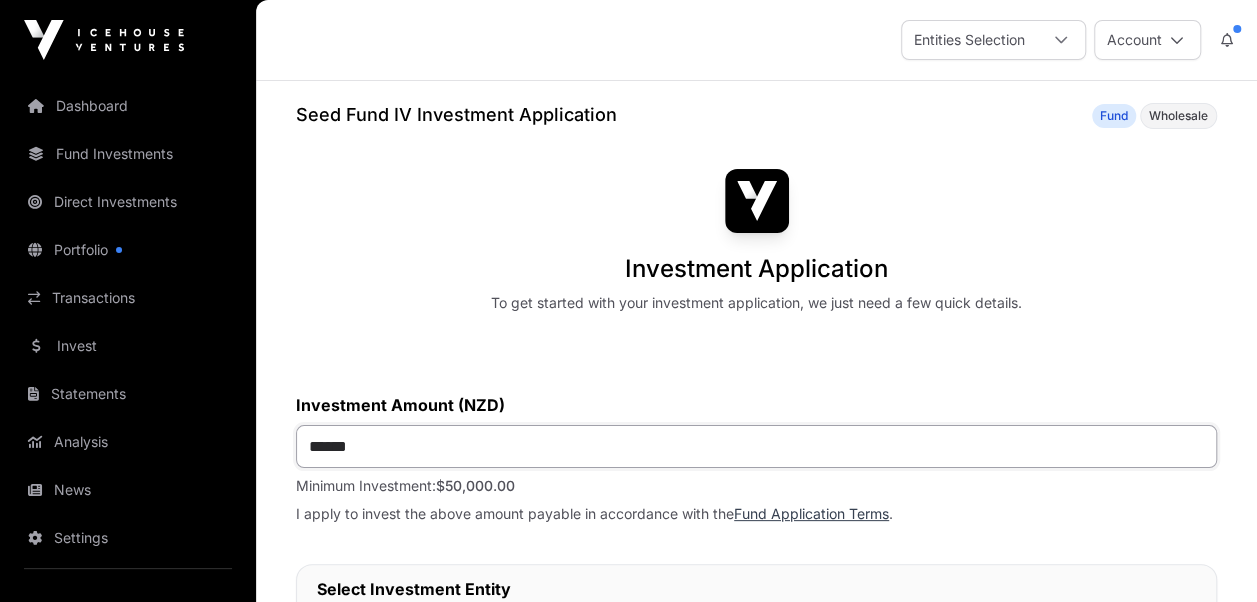 type on "*******" 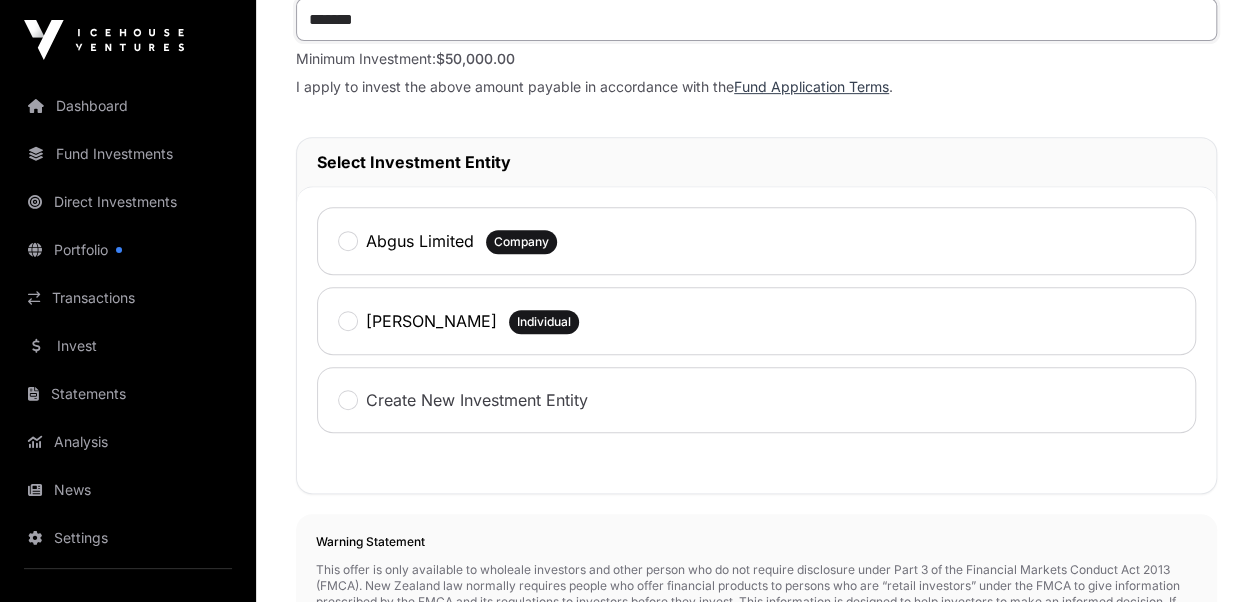 scroll, scrollTop: 434, scrollLeft: 0, axis: vertical 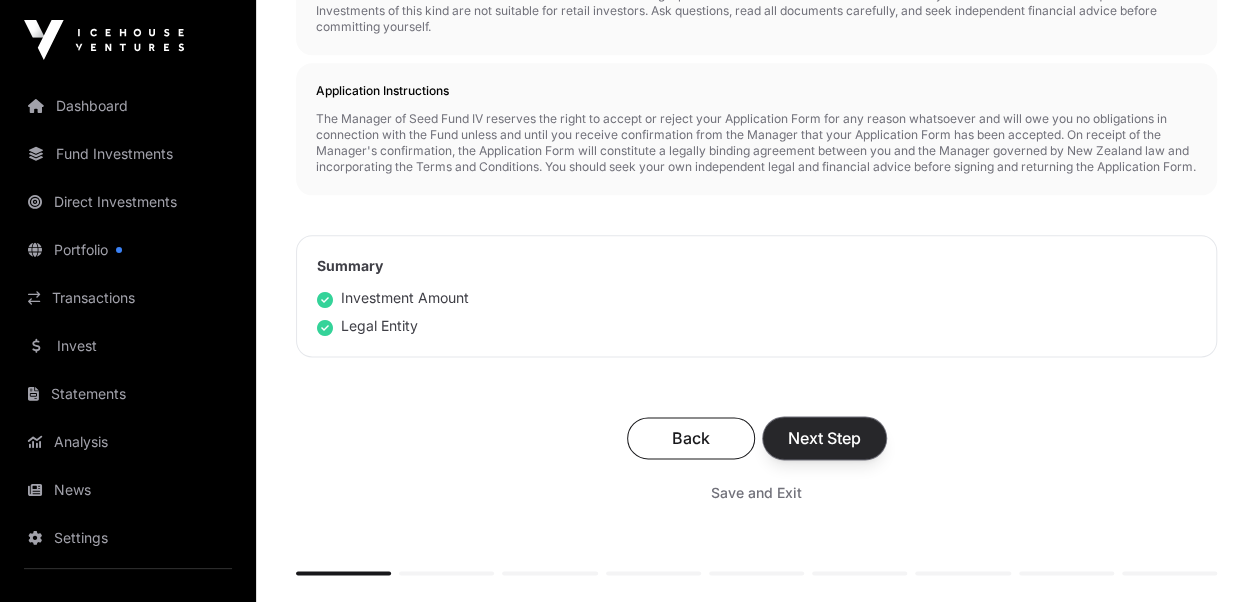 click on "Next Step" 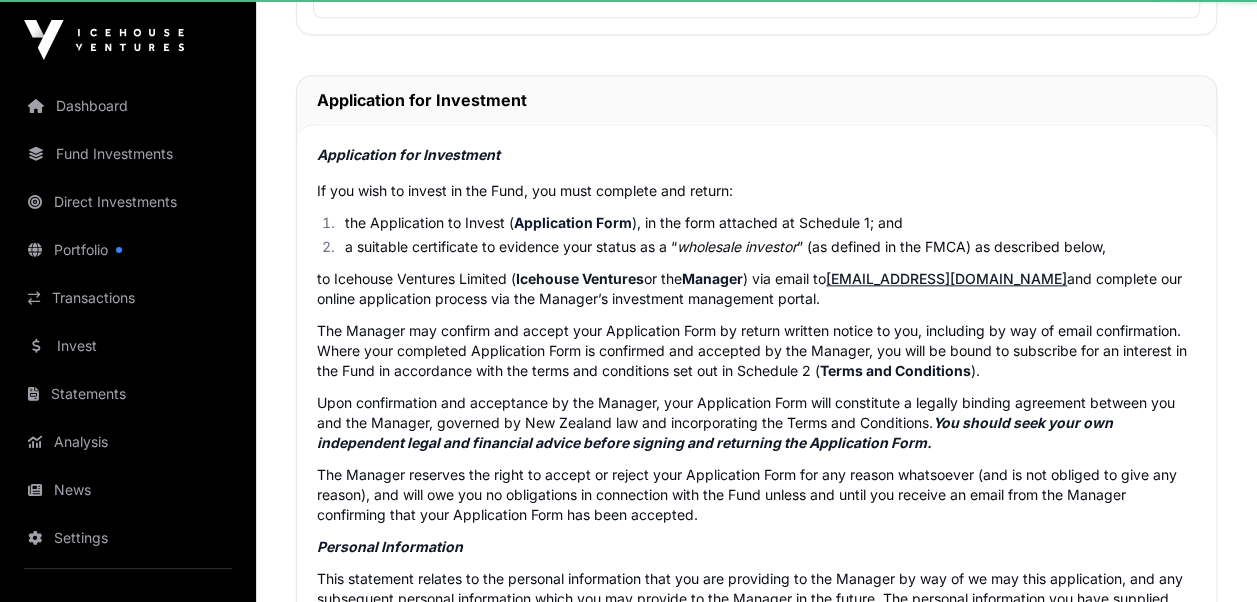 scroll, scrollTop: 0, scrollLeft: 0, axis: both 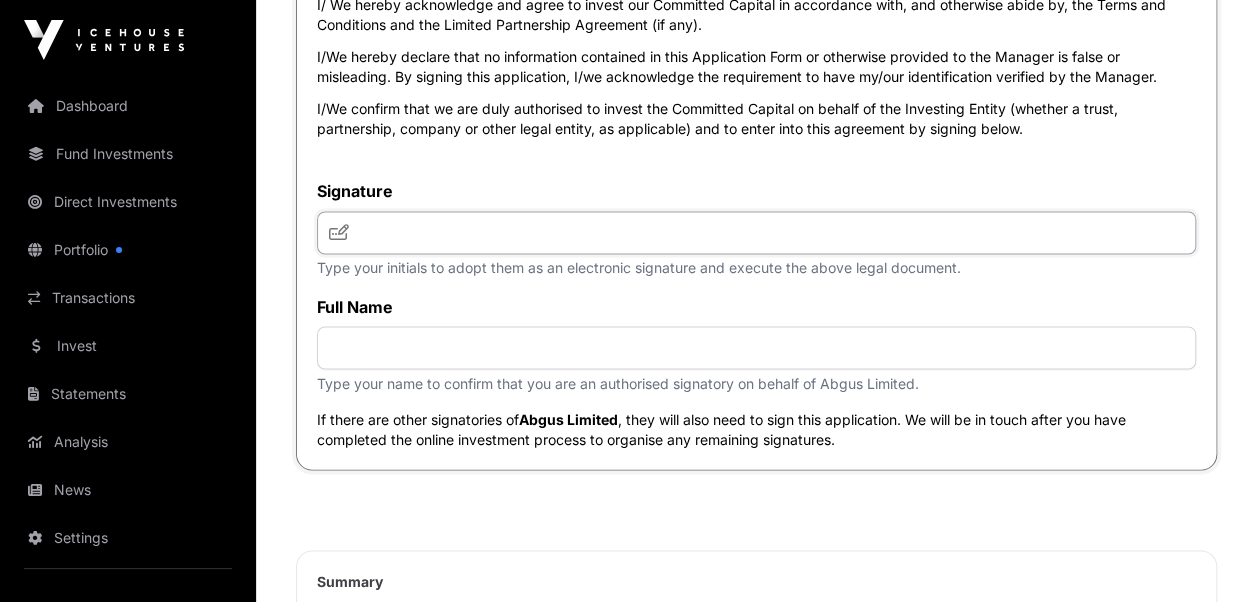 click 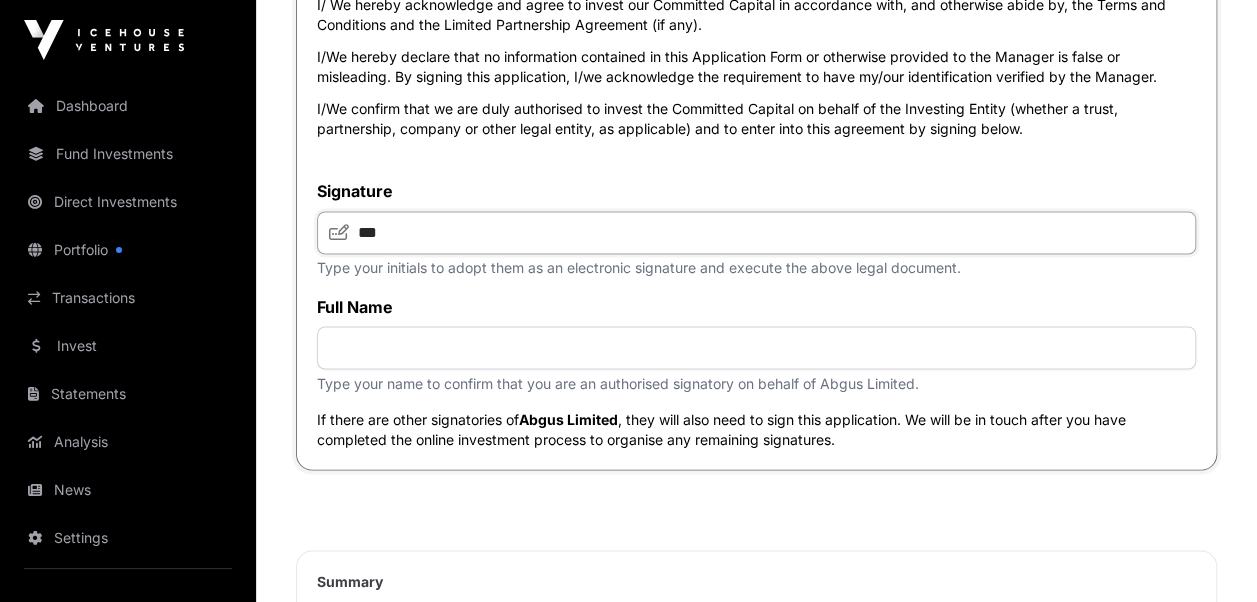 type on "***" 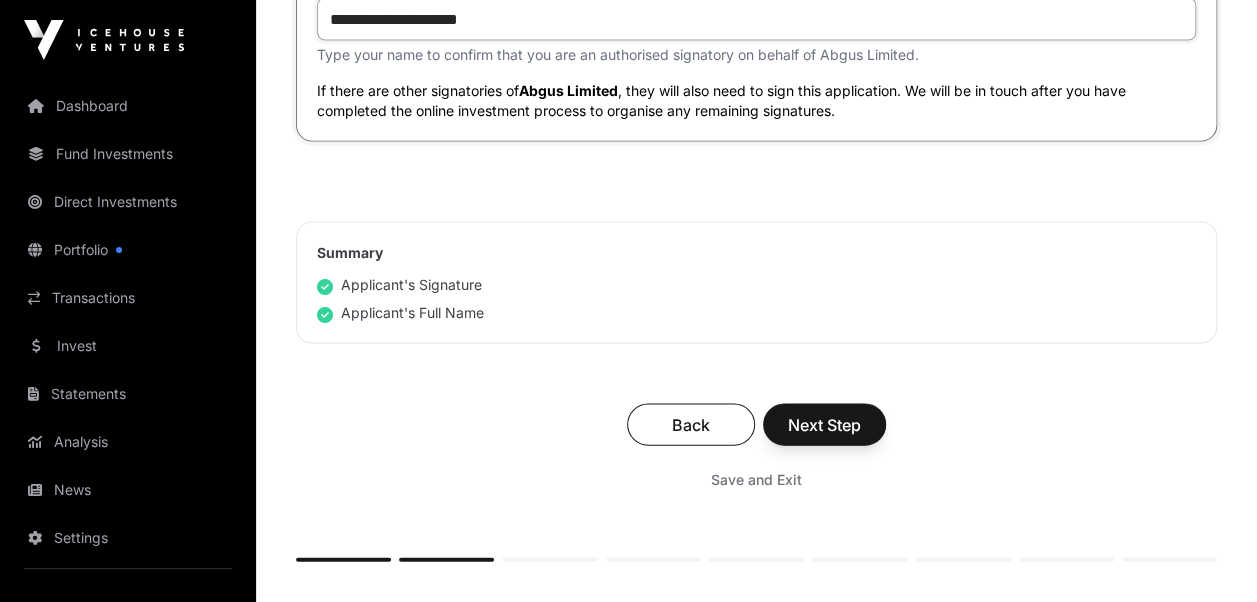 scroll, scrollTop: 5718, scrollLeft: 0, axis: vertical 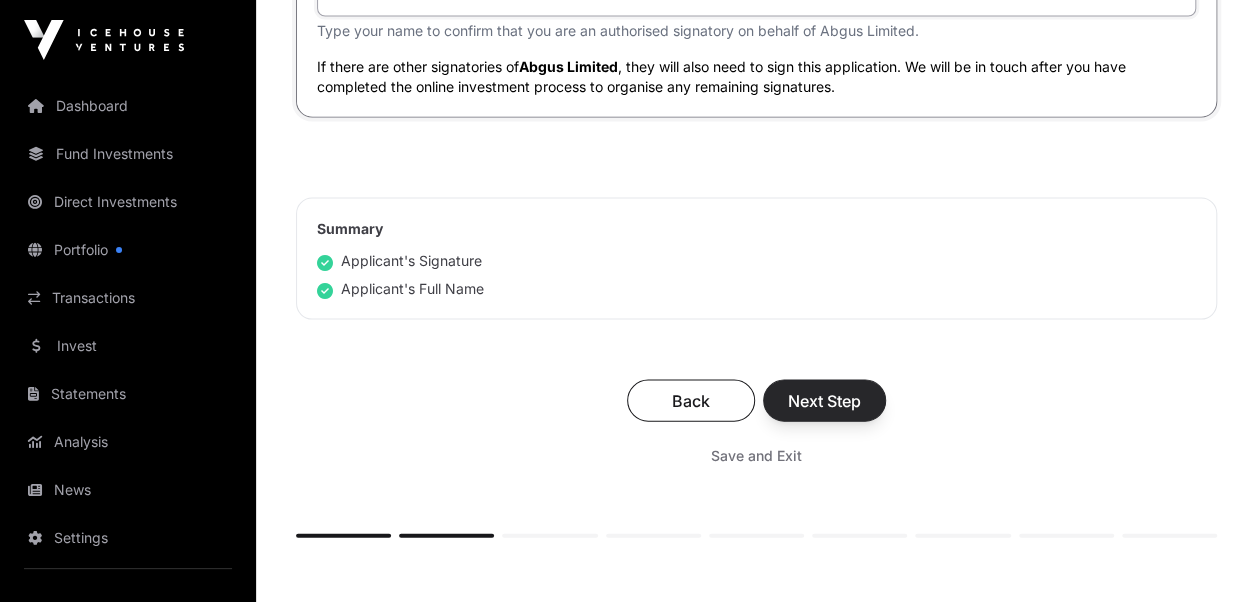 type on "**********" 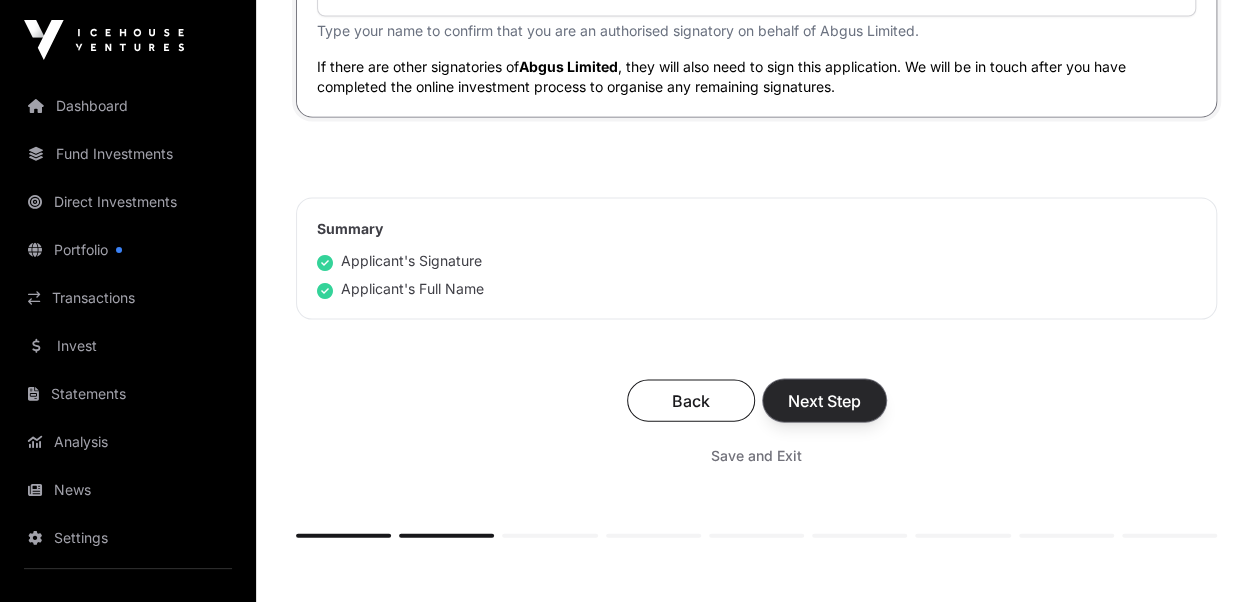 click on "Next Step" 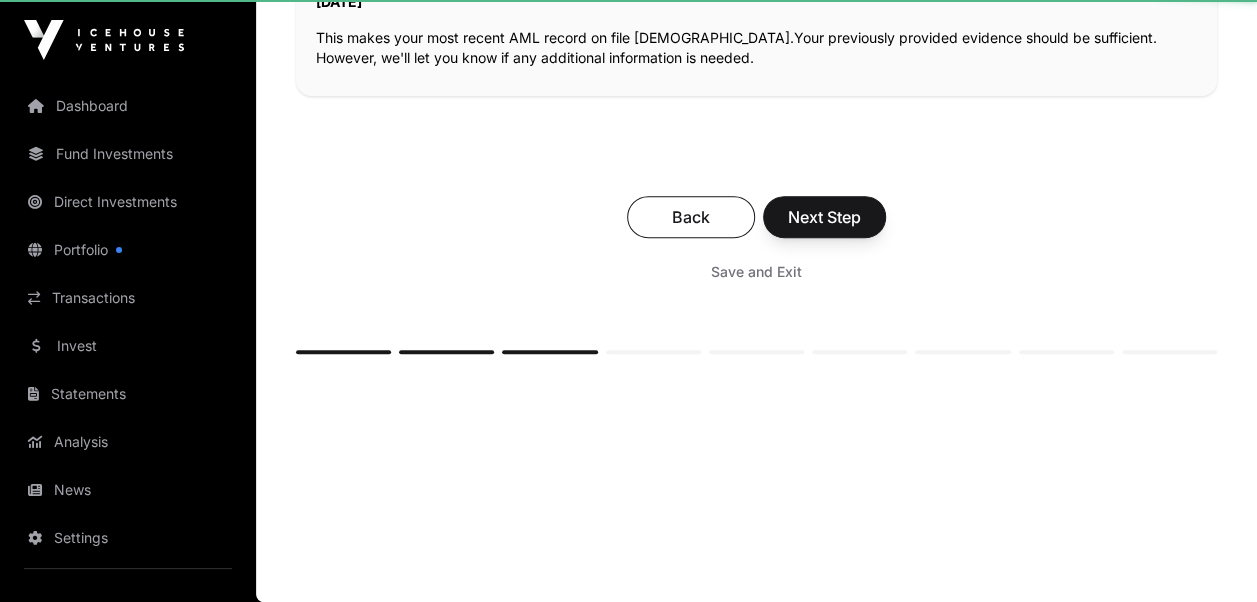 scroll, scrollTop: 0, scrollLeft: 0, axis: both 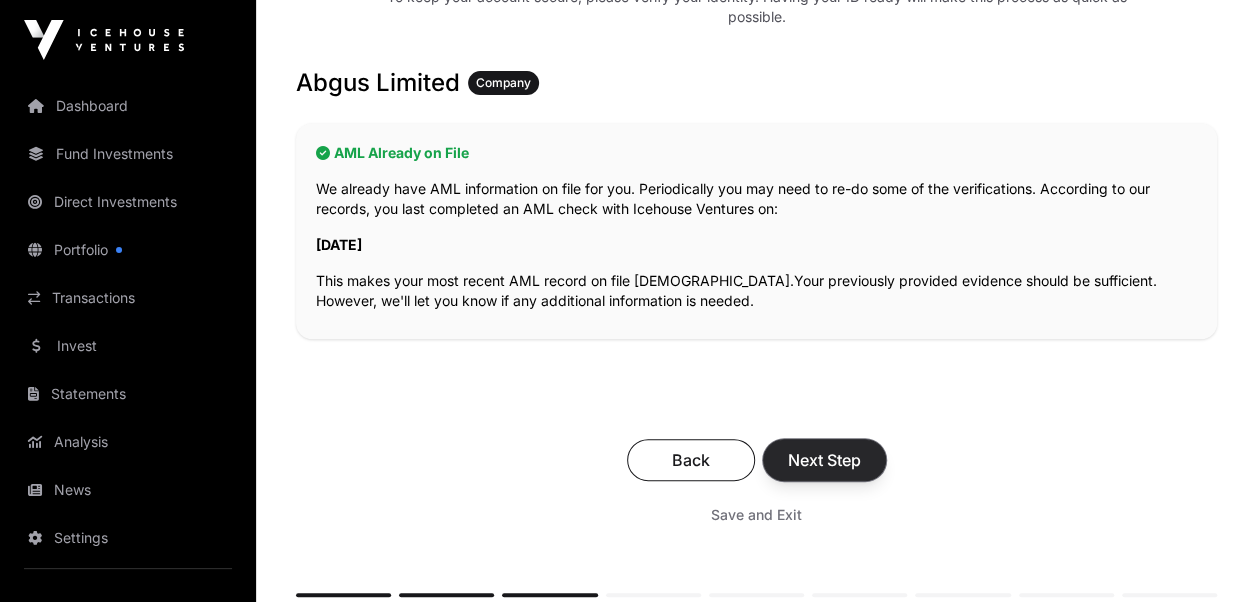 click on "Next Step" 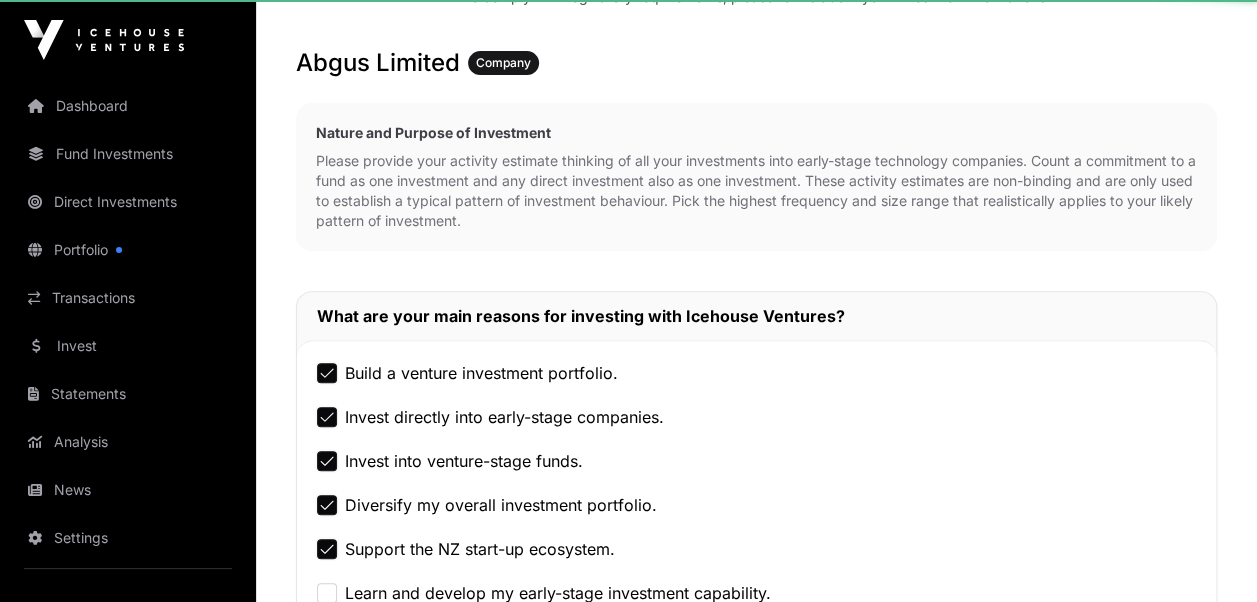 scroll, scrollTop: 0, scrollLeft: 0, axis: both 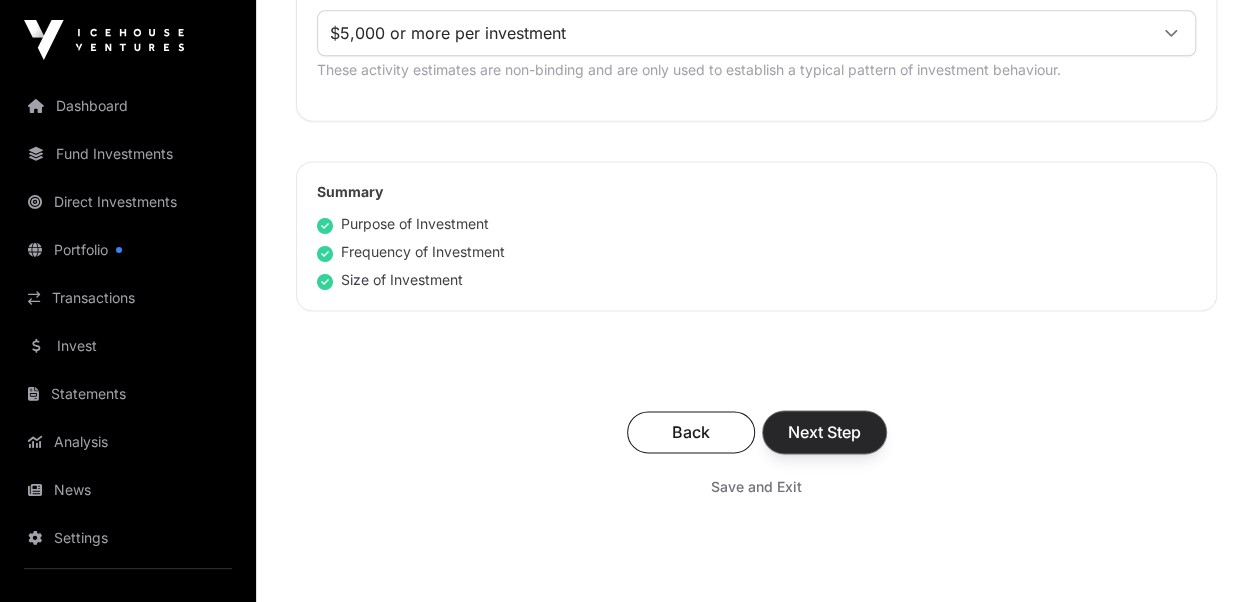 click on "Next Step" 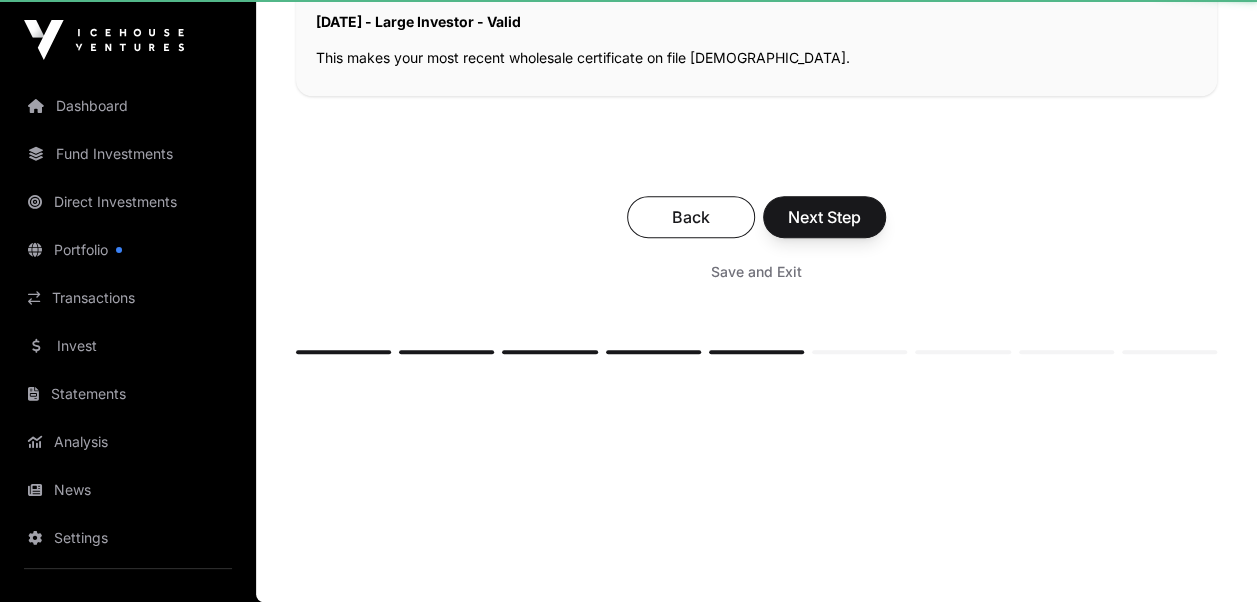 scroll, scrollTop: 0, scrollLeft: 0, axis: both 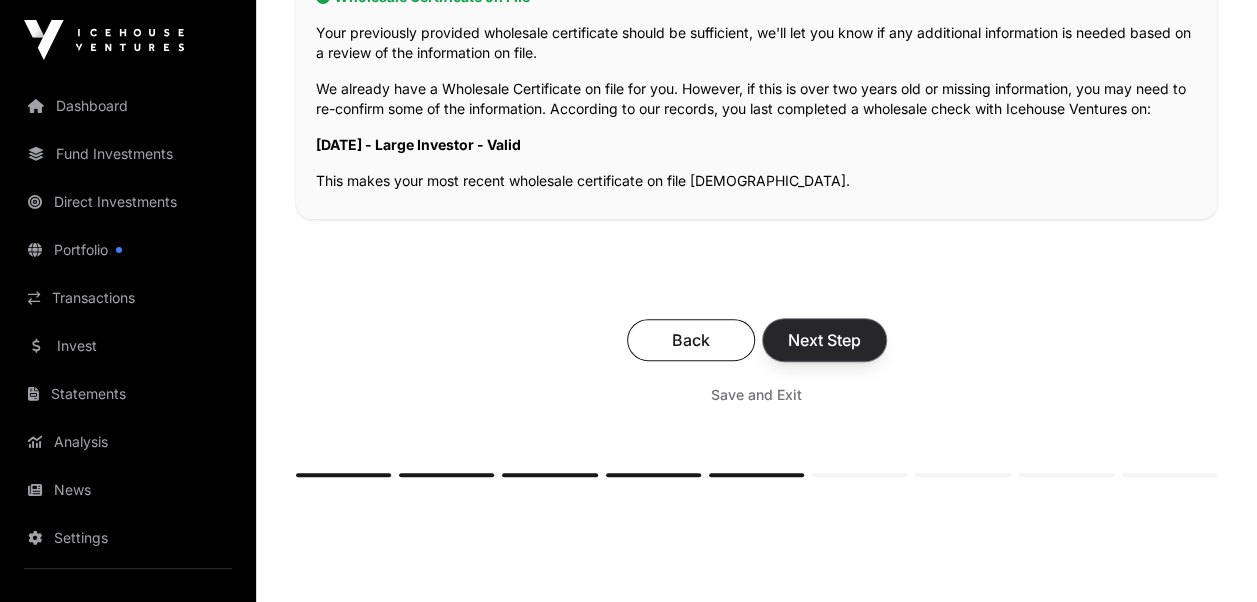 click on "Next Step" 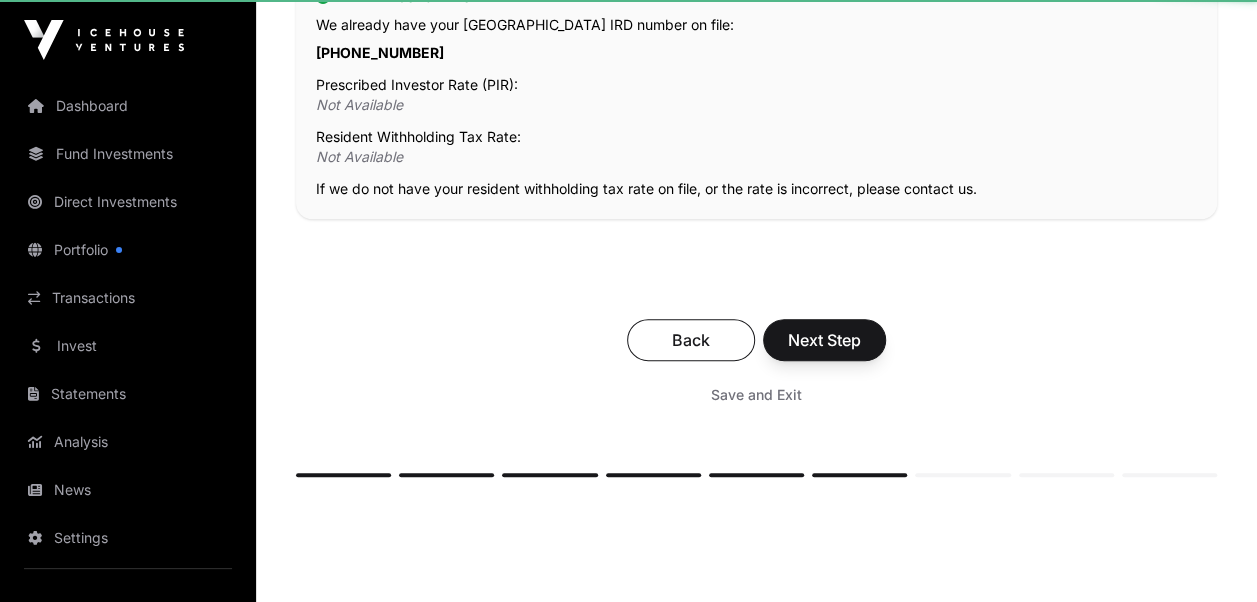scroll, scrollTop: 0, scrollLeft: 0, axis: both 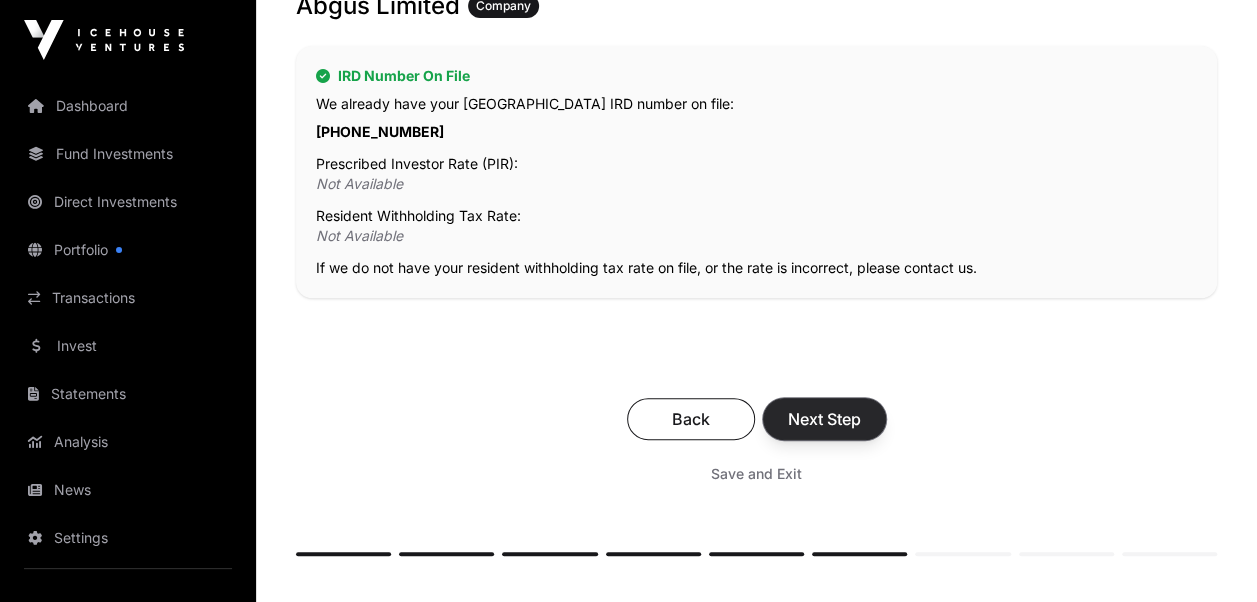 click on "Next Step" 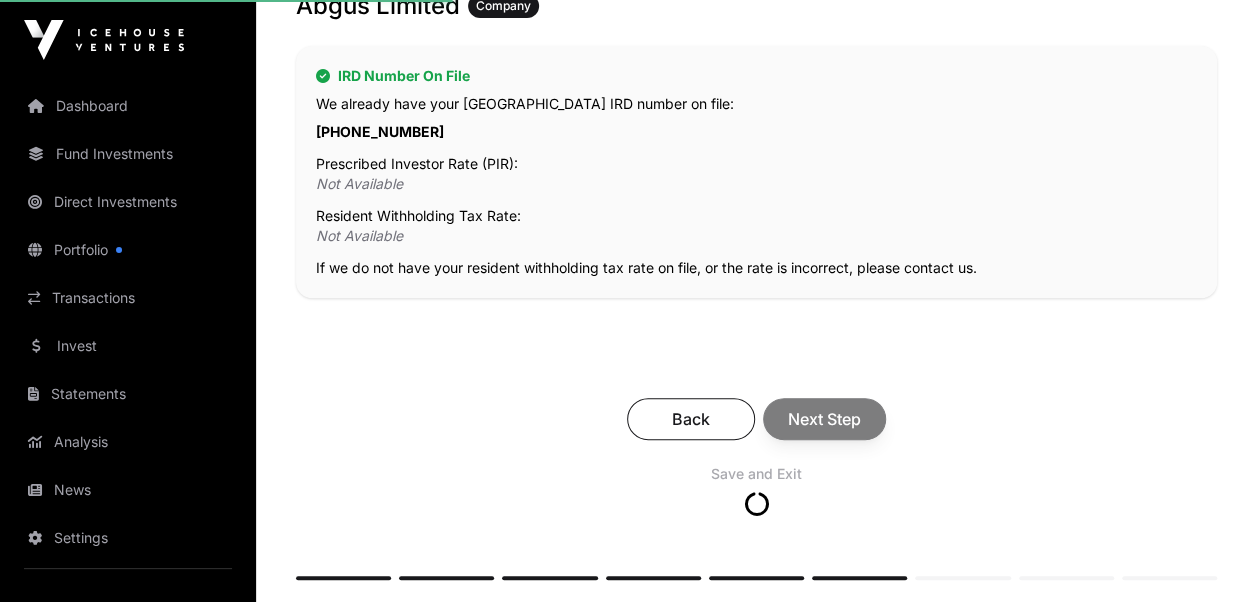 scroll, scrollTop: 0, scrollLeft: 0, axis: both 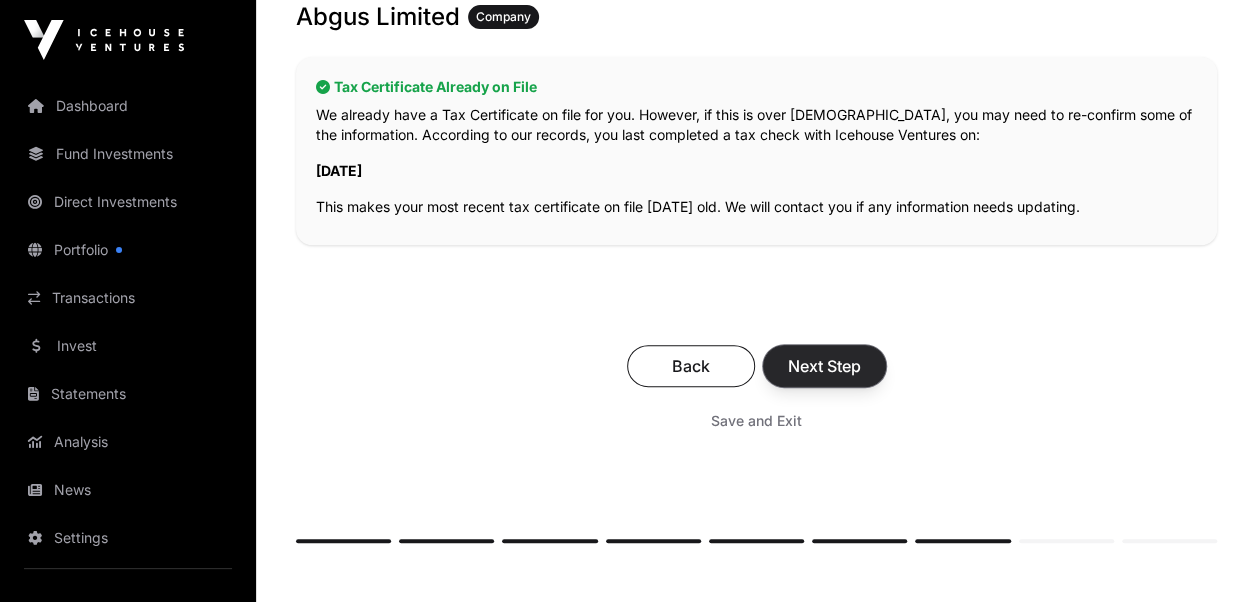click on "Next Step" 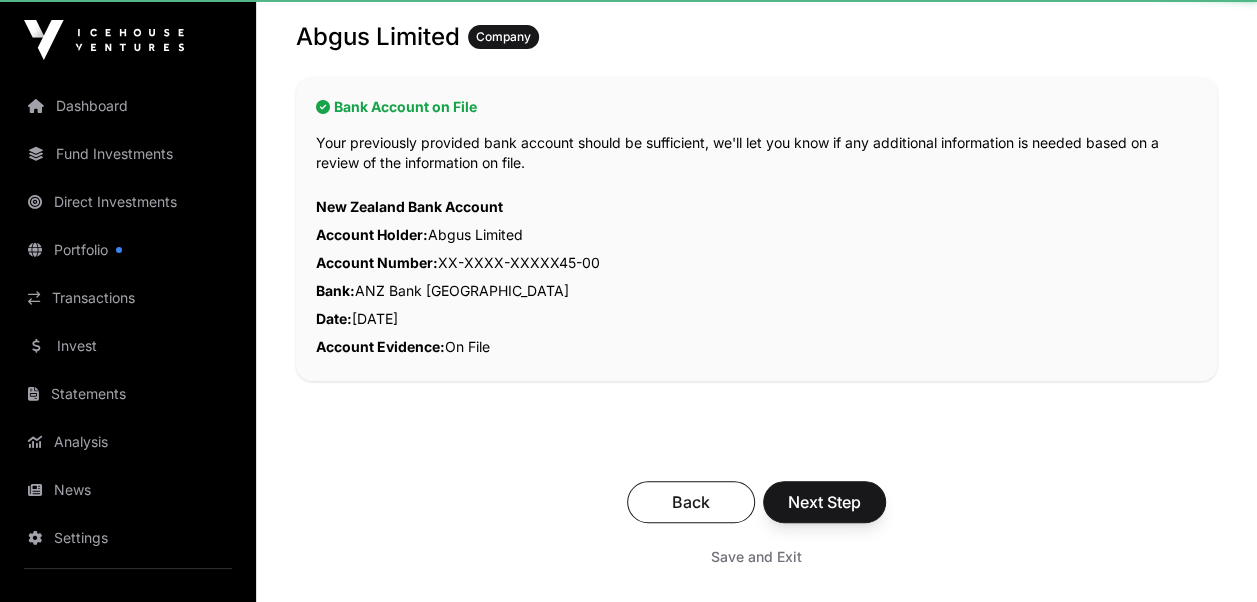 scroll, scrollTop: 0, scrollLeft: 0, axis: both 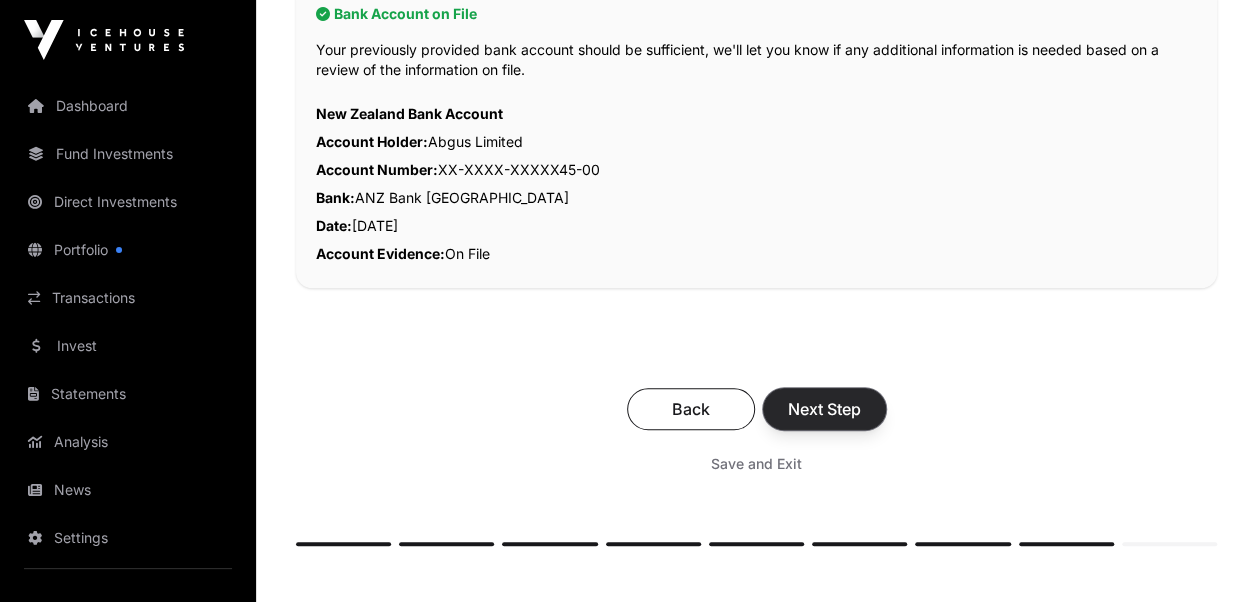 click on "Next Step" 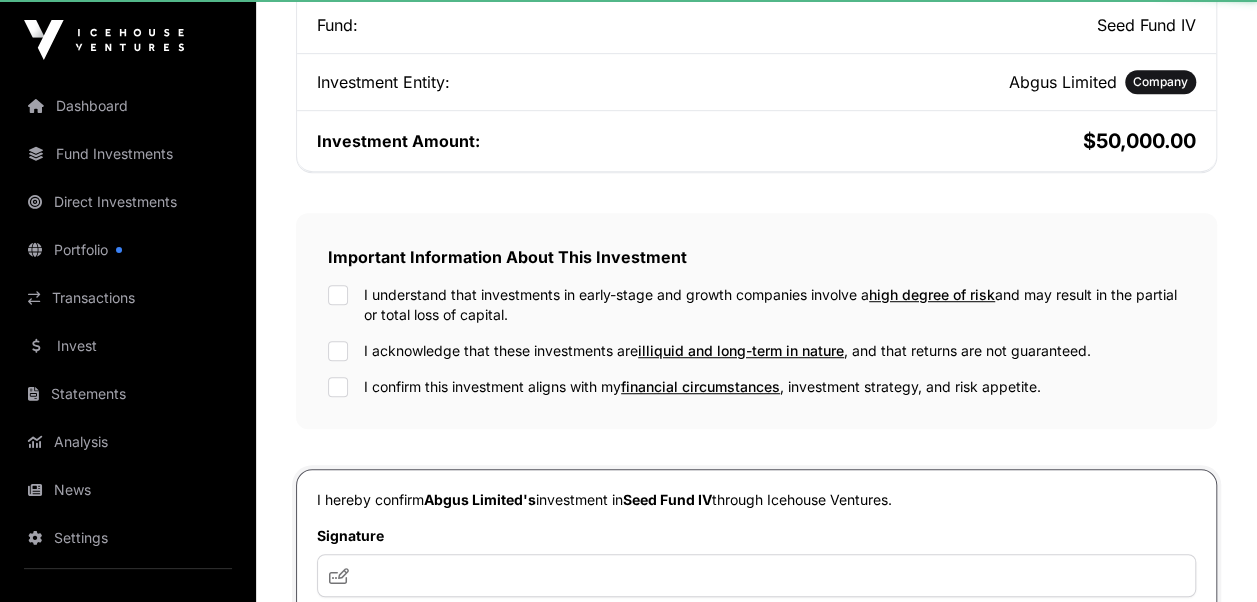 scroll, scrollTop: 0, scrollLeft: 0, axis: both 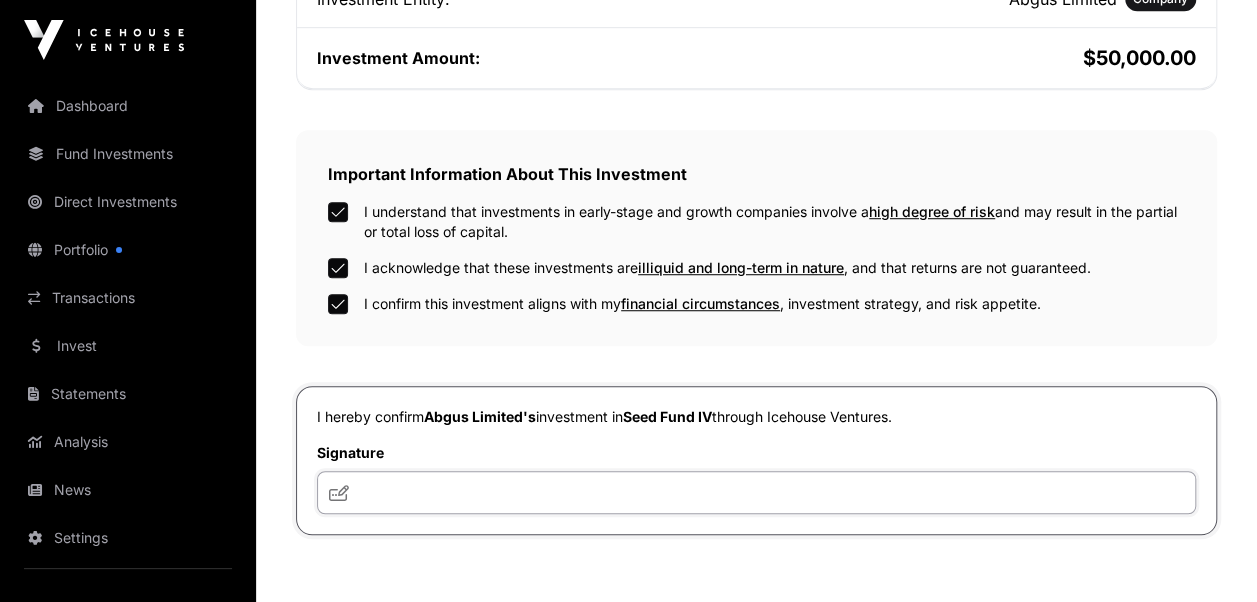 click 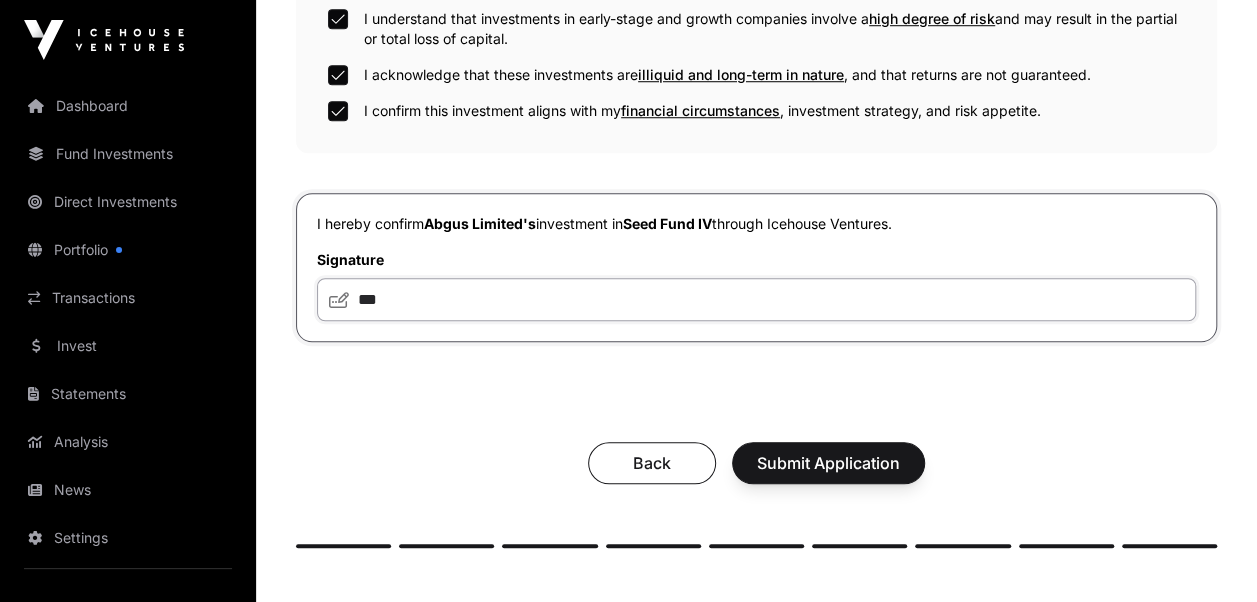 scroll, scrollTop: 822, scrollLeft: 0, axis: vertical 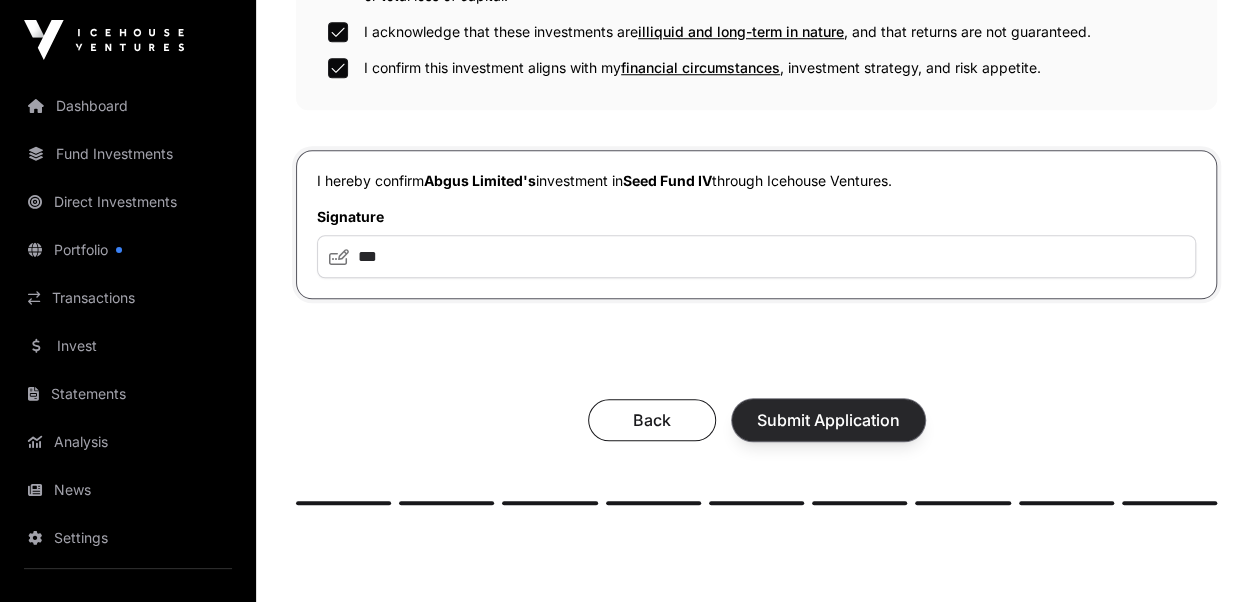 click on "Submit Application" 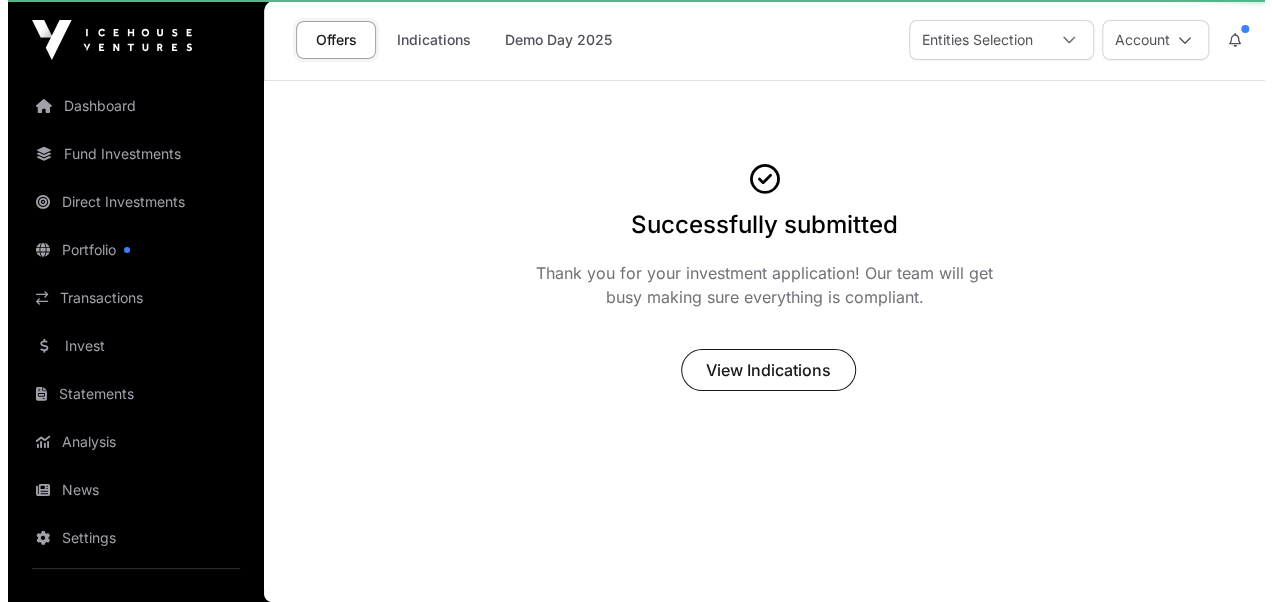 scroll, scrollTop: 0, scrollLeft: 0, axis: both 